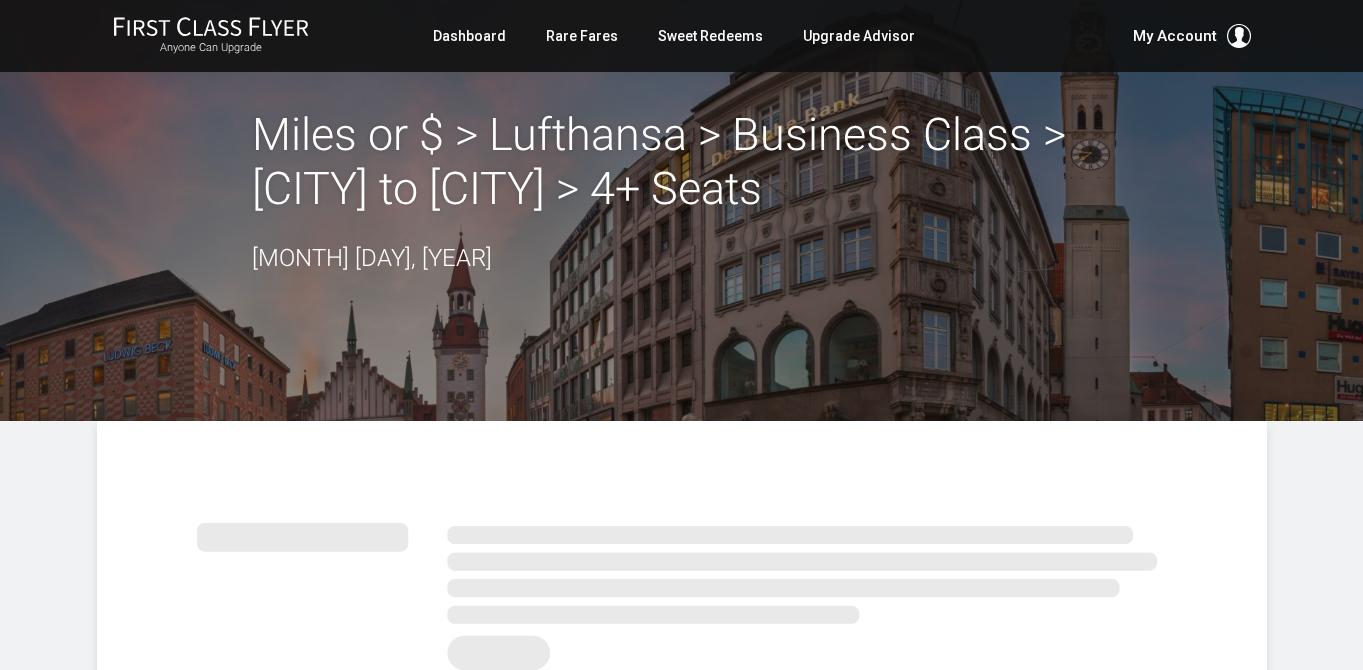 scroll, scrollTop: 0, scrollLeft: 0, axis: both 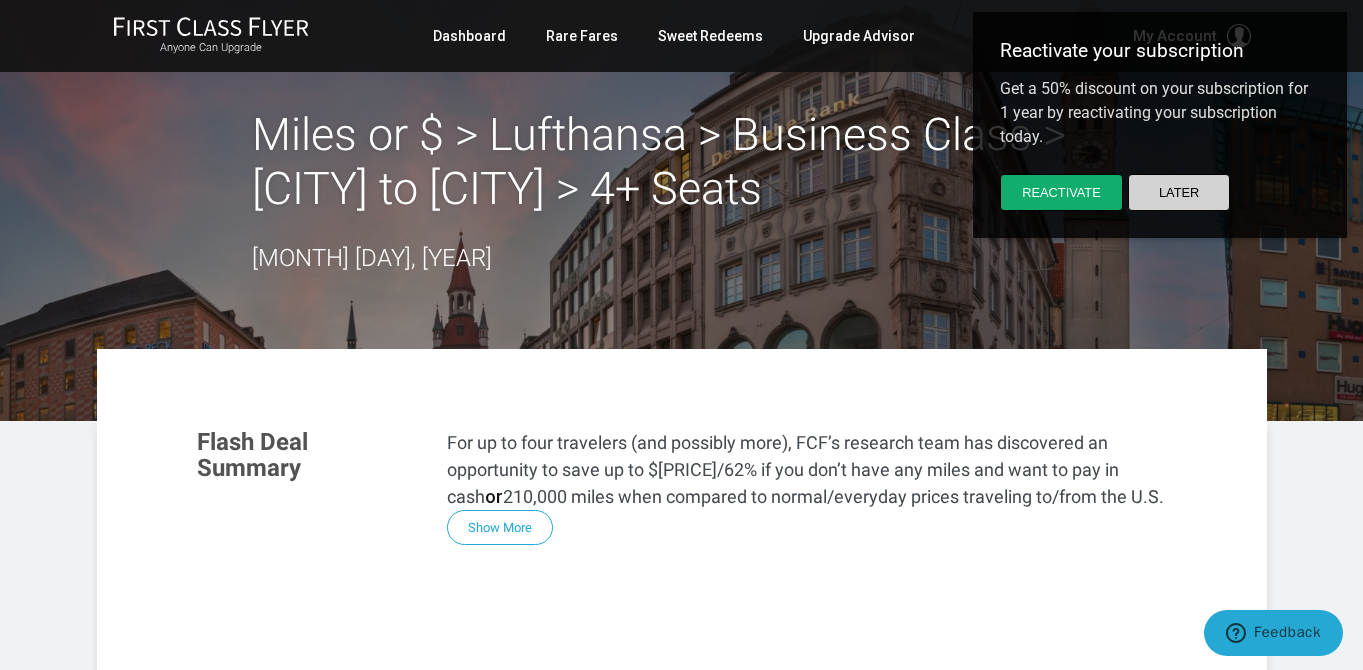 click on "Later" at bounding box center (1179, 192) 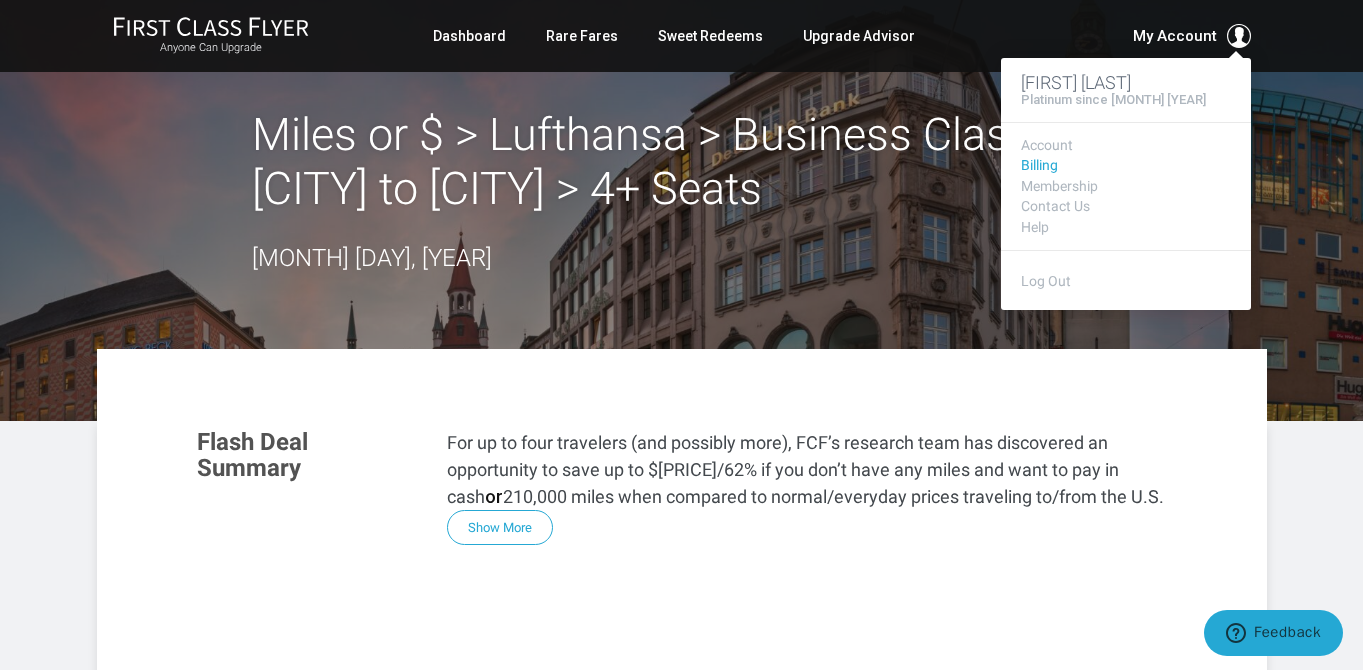 click on "Billing" at bounding box center [1126, 165] 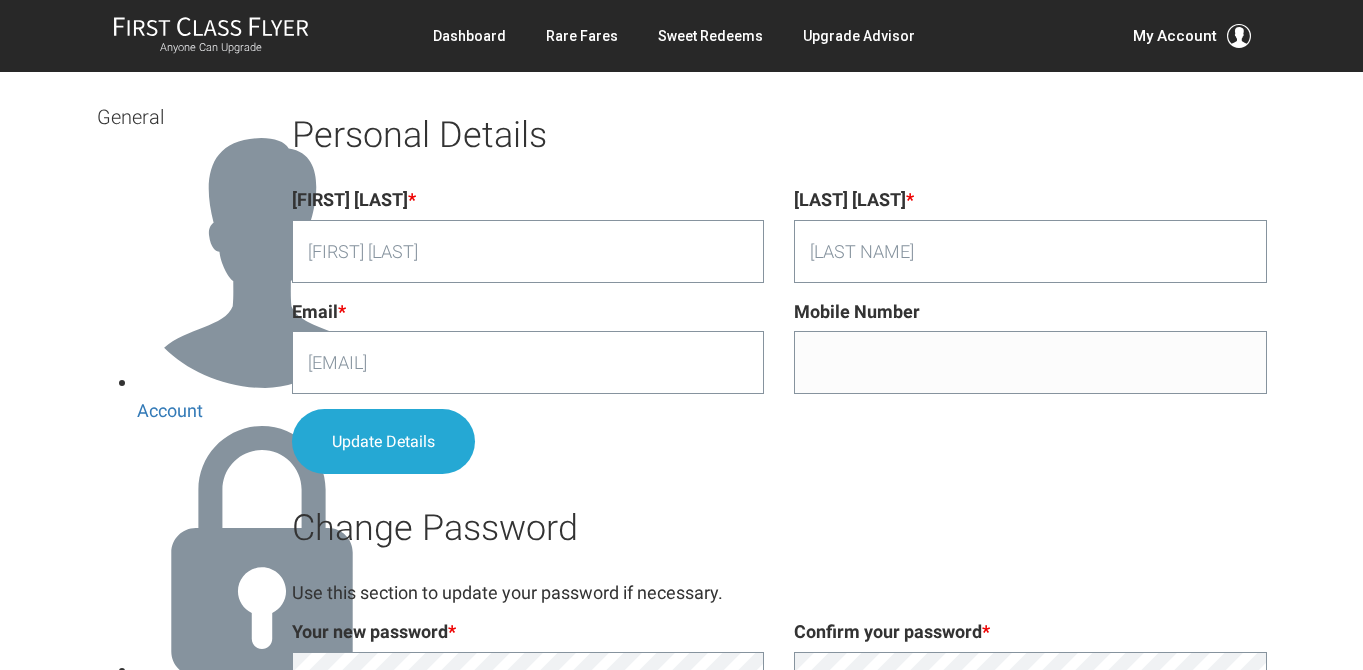scroll, scrollTop: 0, scrollLeft: 0, axis: both 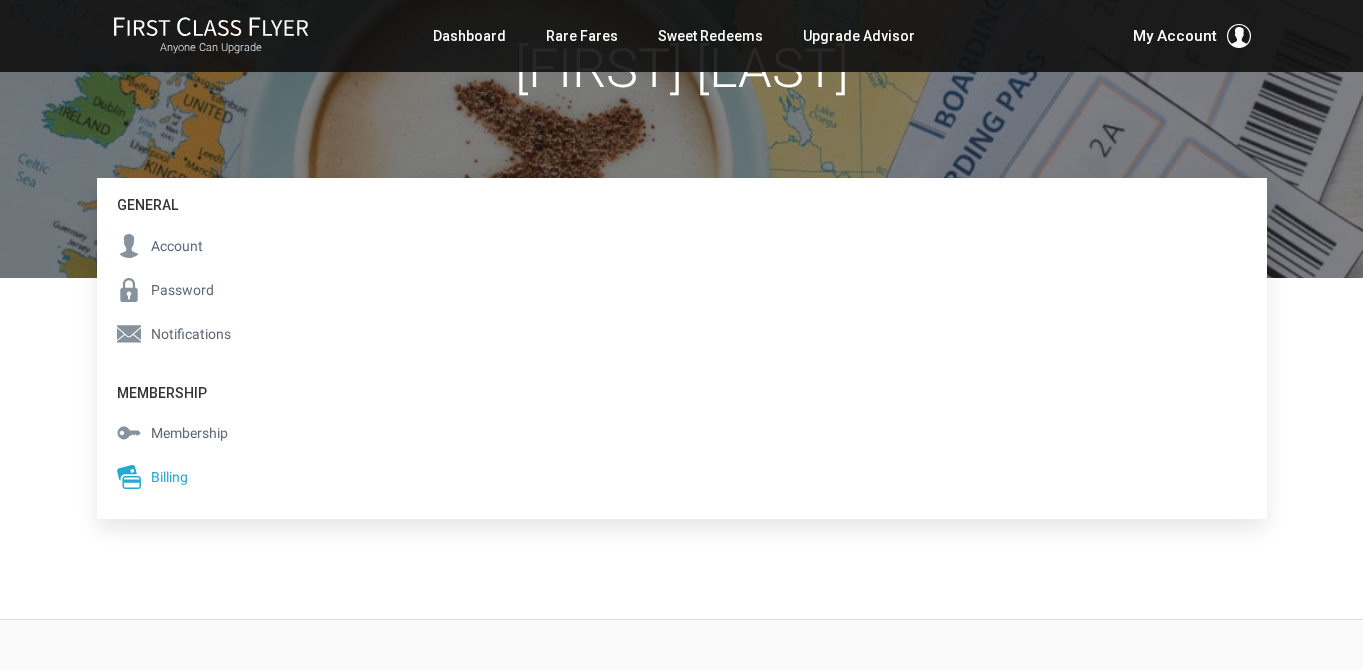 click on "Billing" at bounding box center (169, 477) 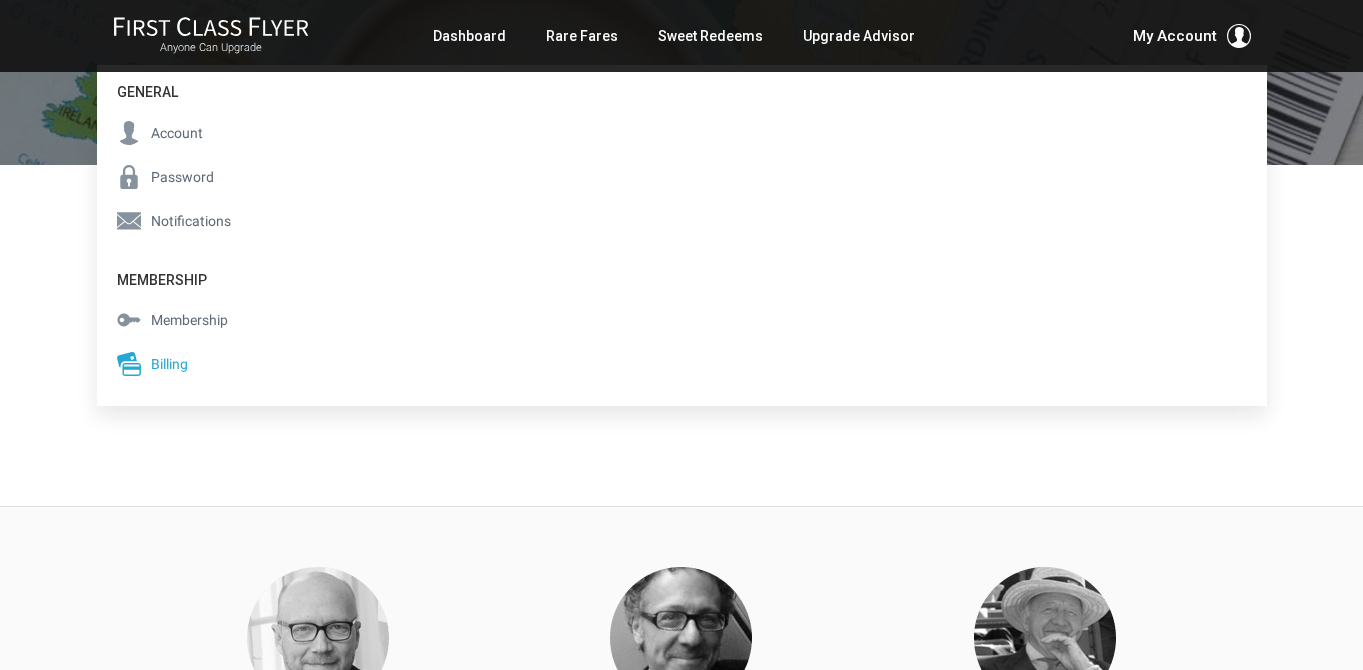 scroll, scrollTop: 293, scrollLeft: 0, axis: vertical 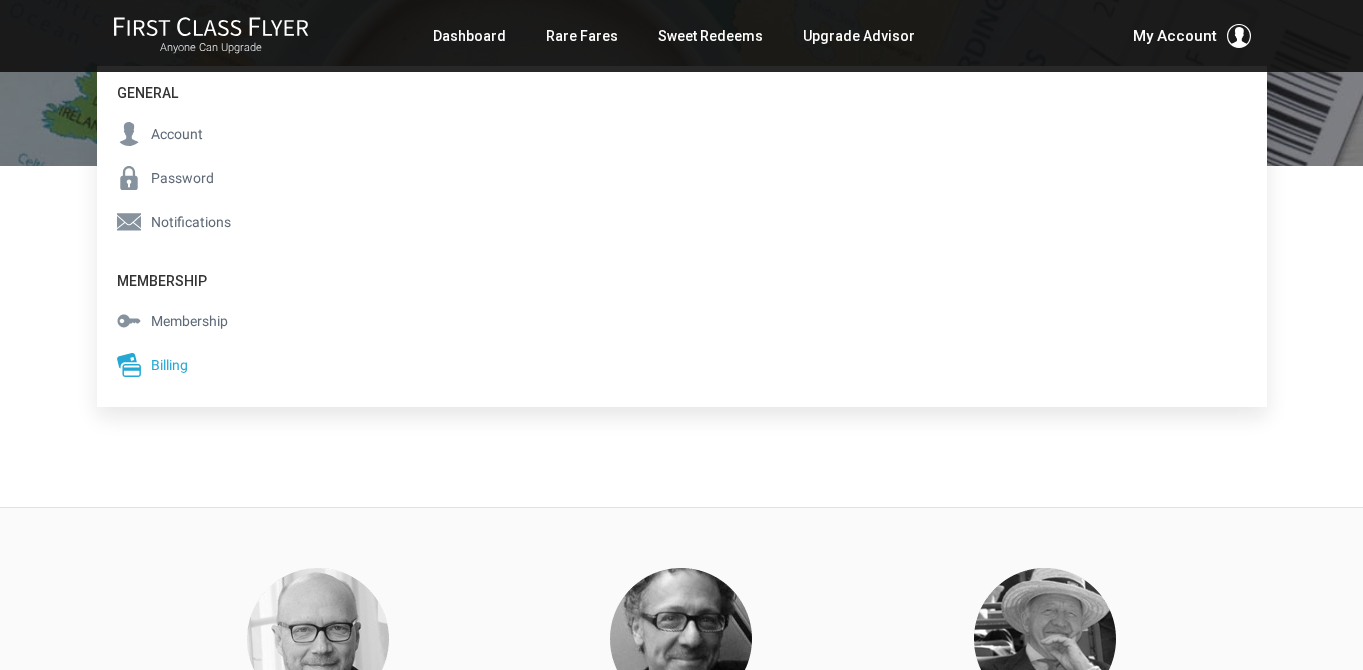 click on "Membership" at bounding box center [189, 321] 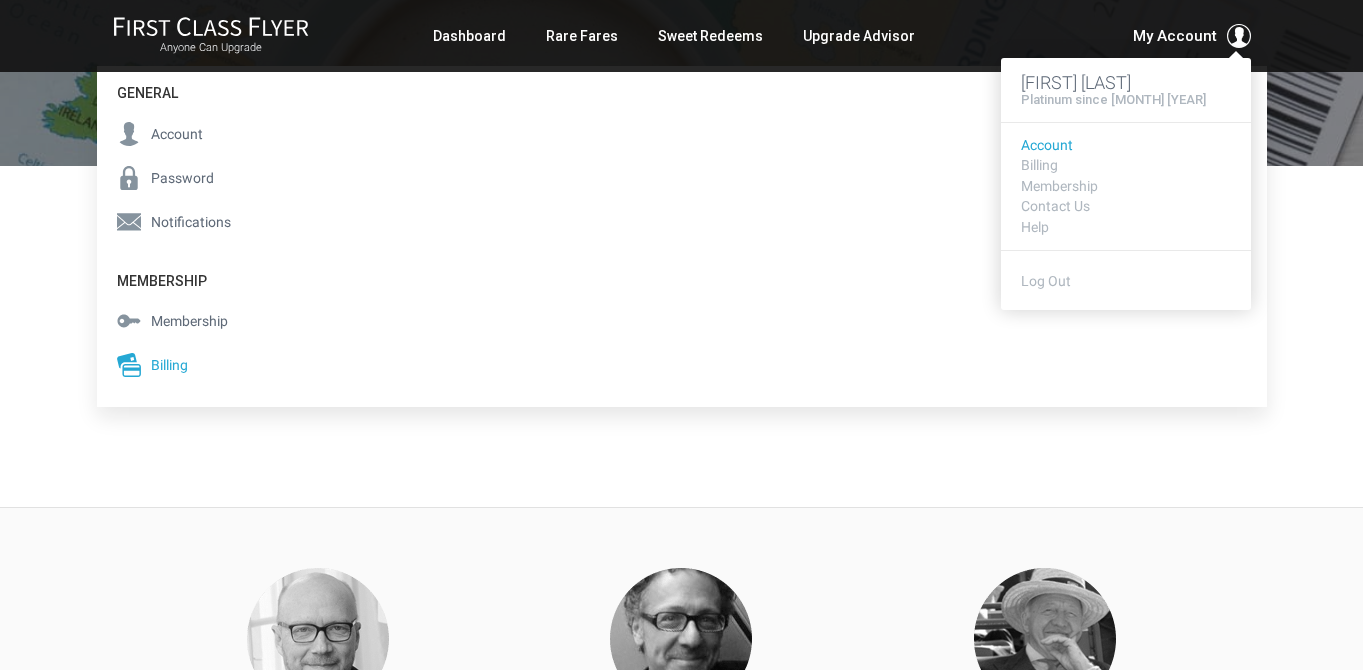 click on "Account" at bounding box center [1126, 145] 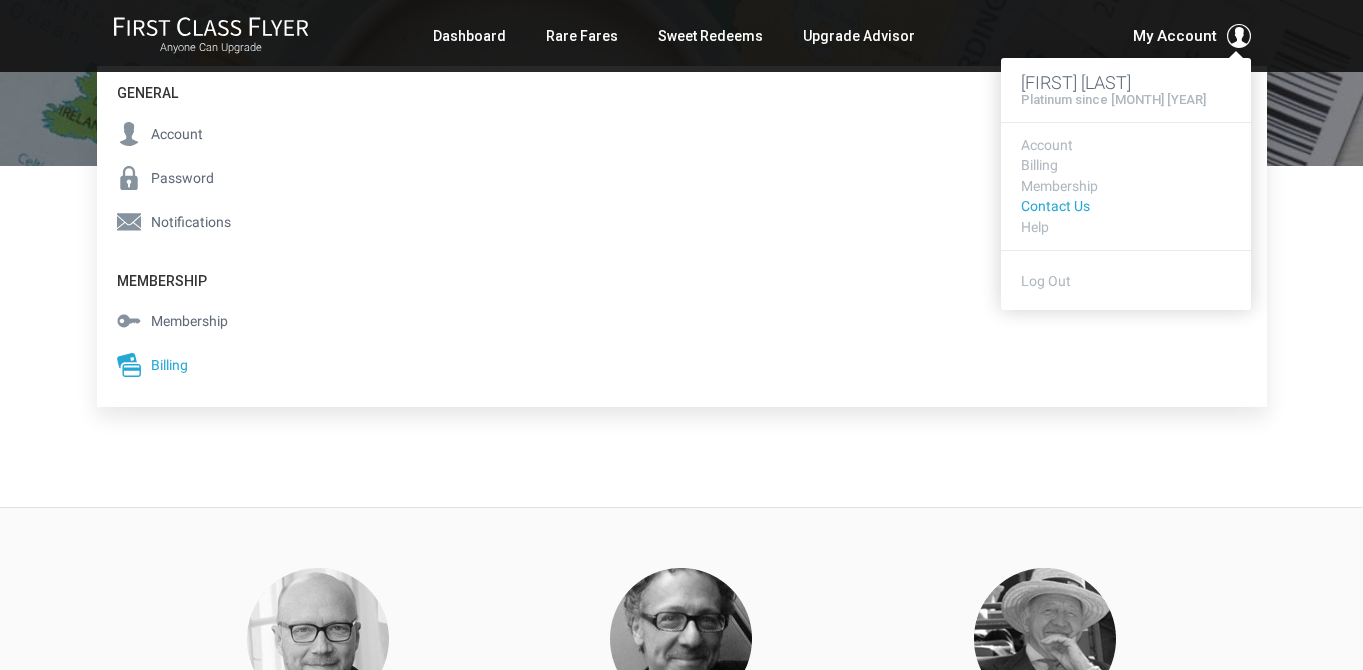 click on "Contact Us" at bounding box center (1126, 206) 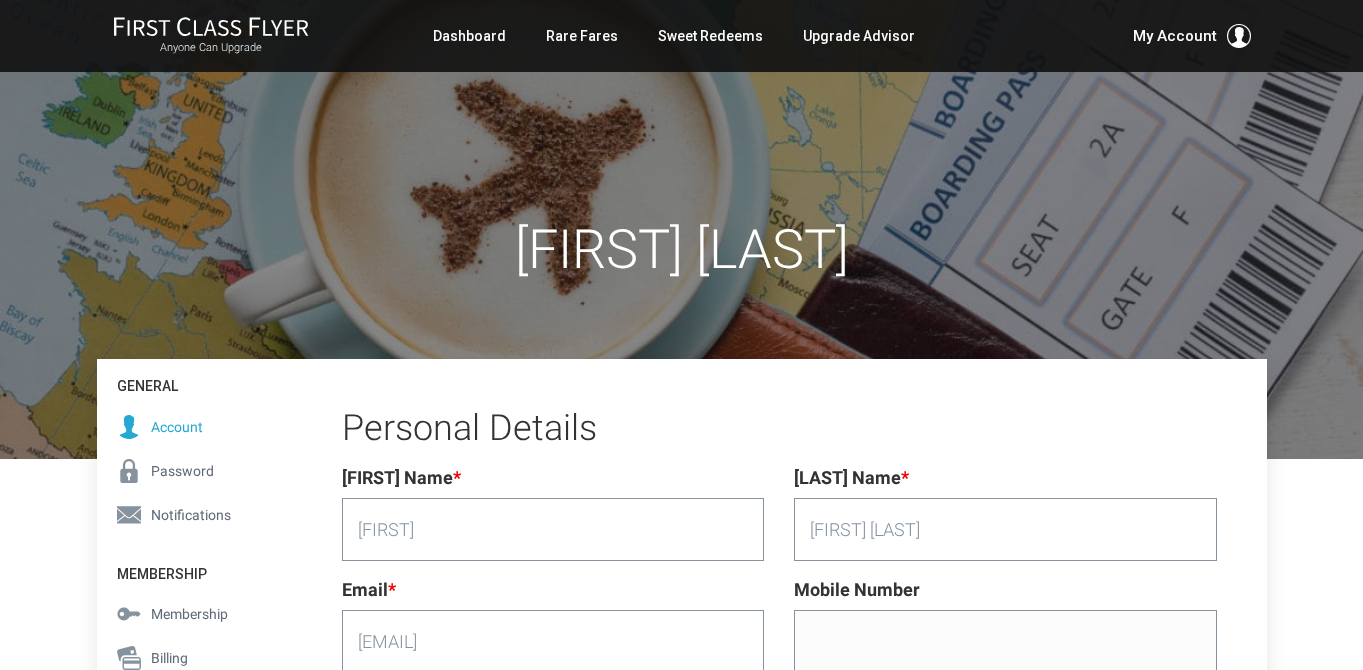 scroll, scrollTop: 0, scrollLeft: 0, axis: both 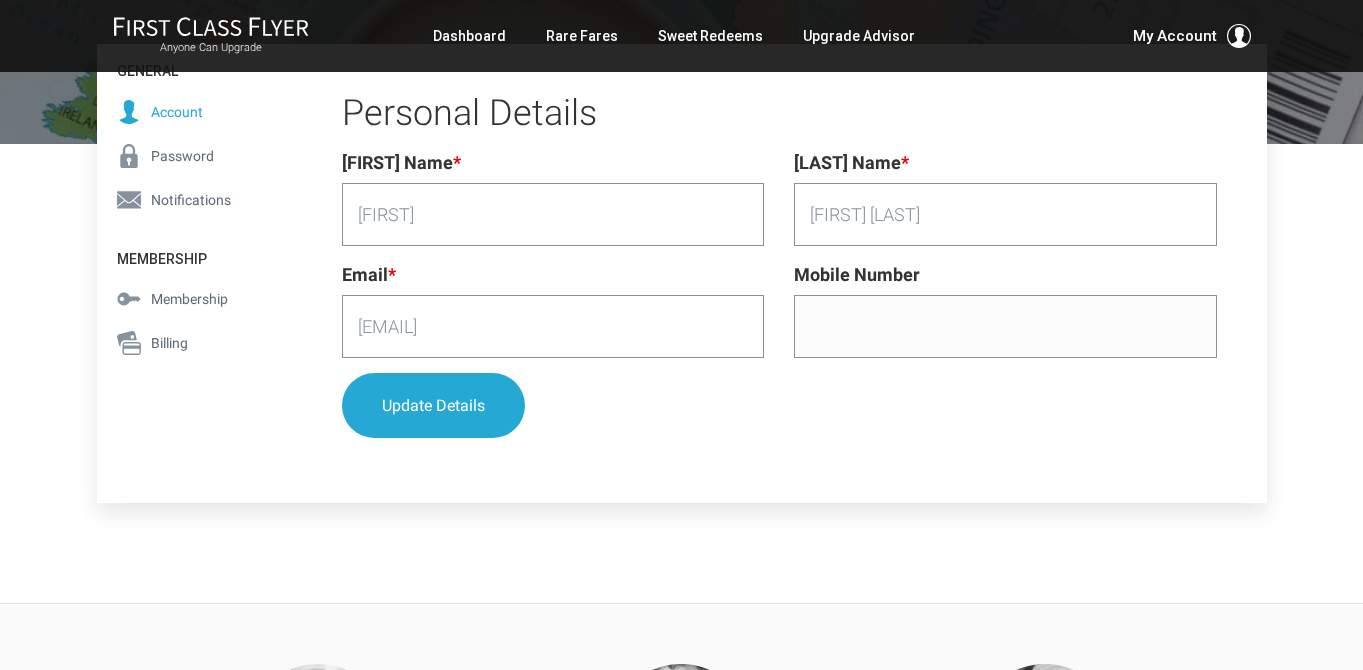 click on "Billing" at bounding box center (169, 343) 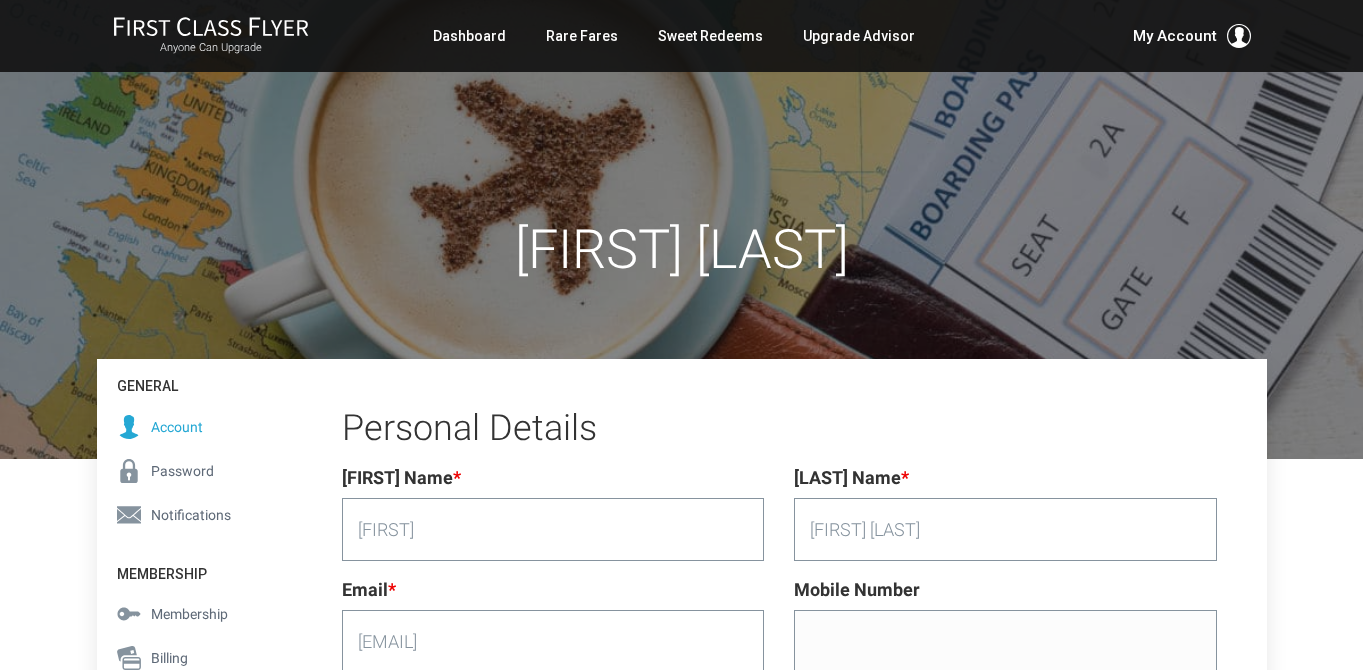 scroll, scrollTop: 0, scrollLeft: 0, axis: both 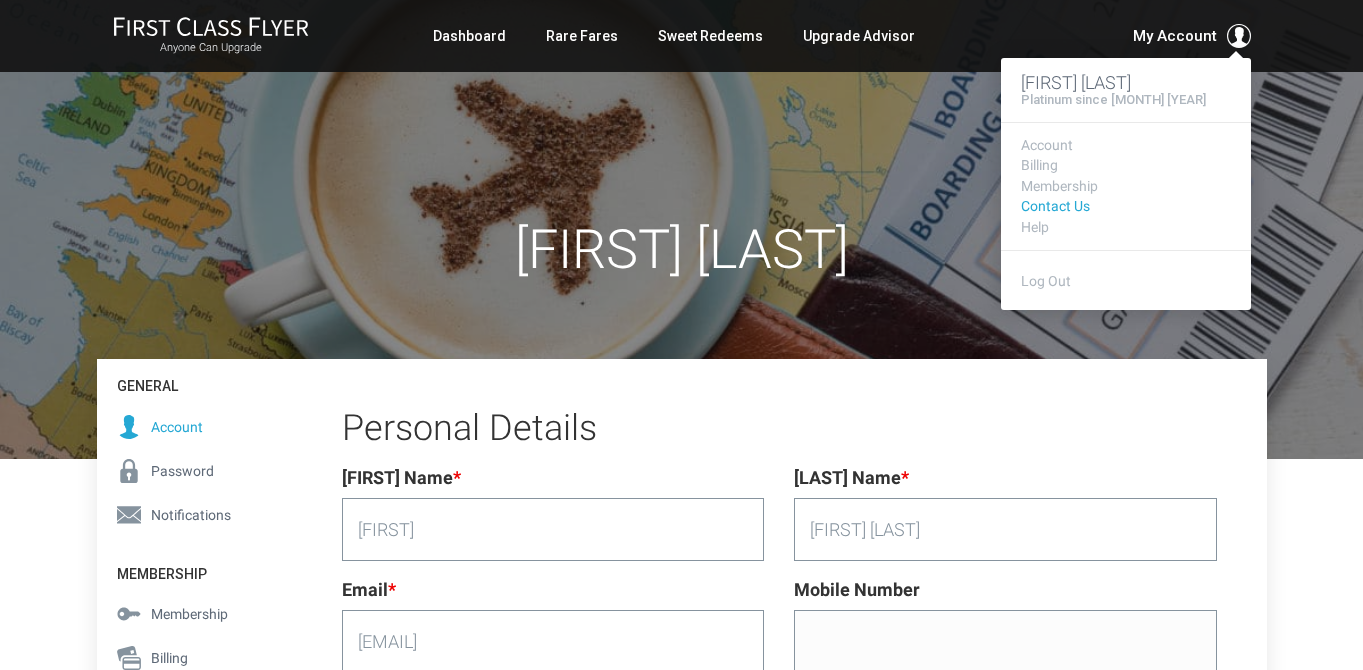 click on "Contact Us" at bounding box center [1126, 206] 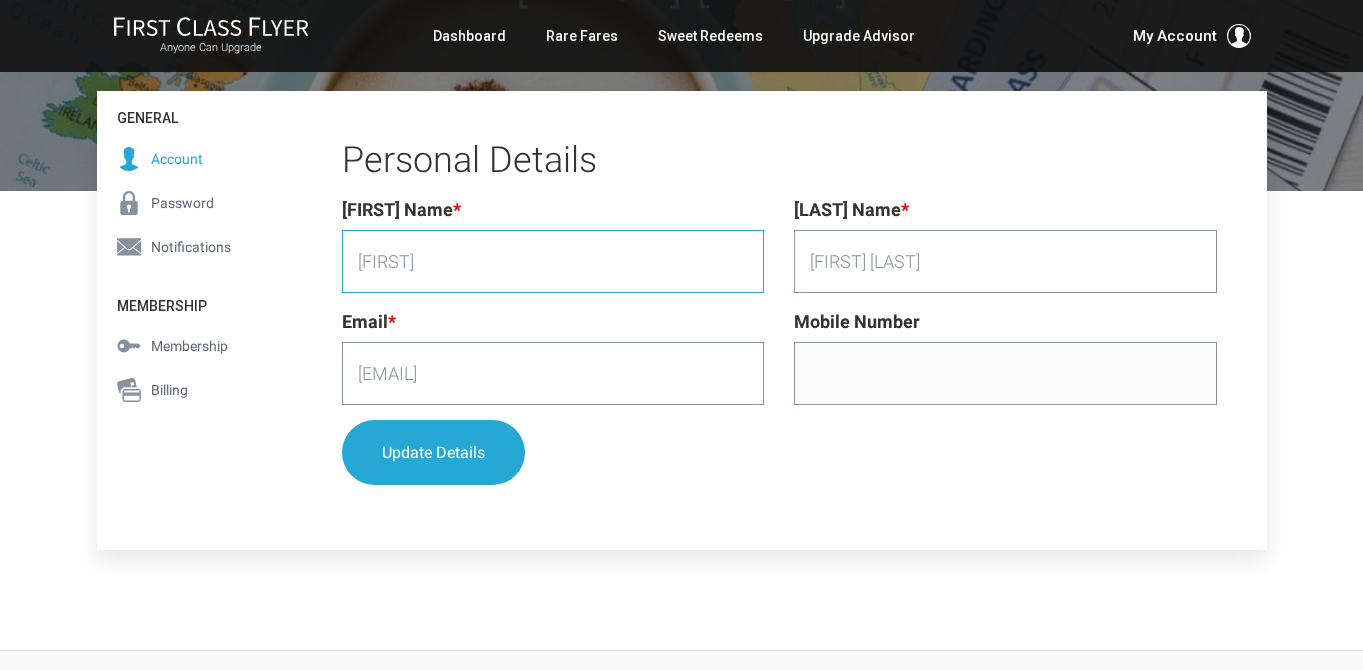 scroll, scrollTop: 285, scrollLeft: 0, axis: vertical 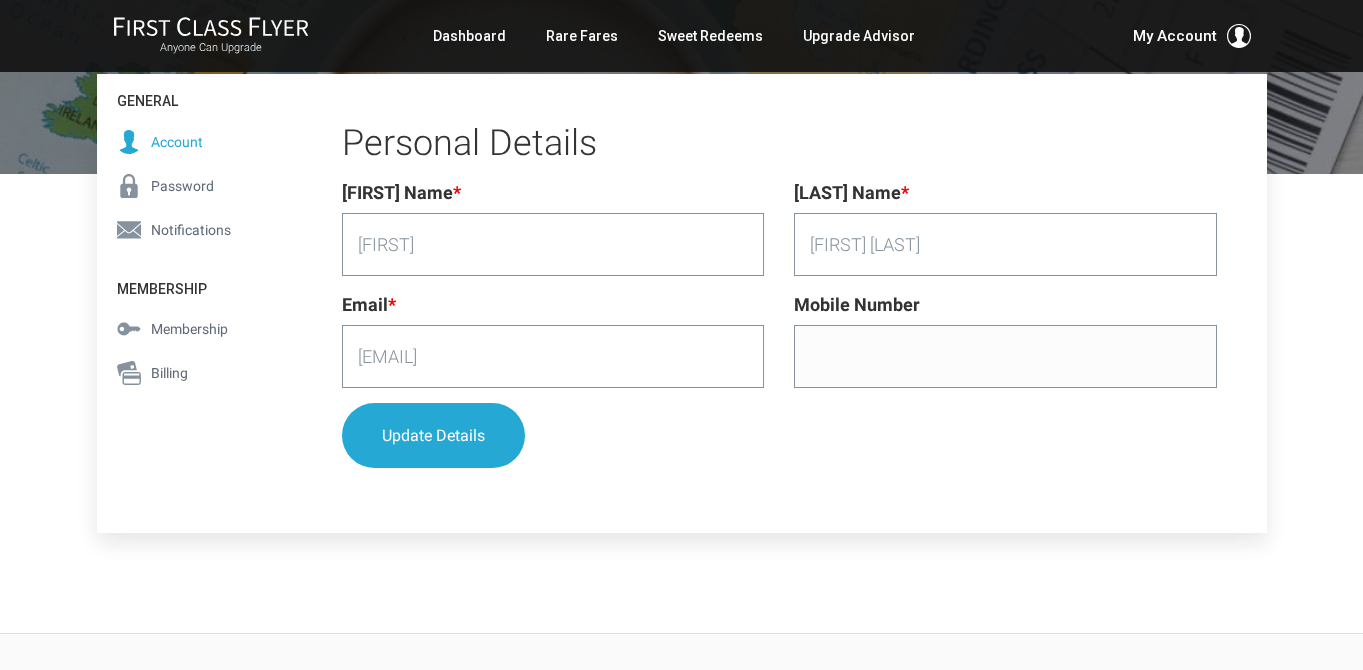 click on "Membership" at bounding box center (189, 329) 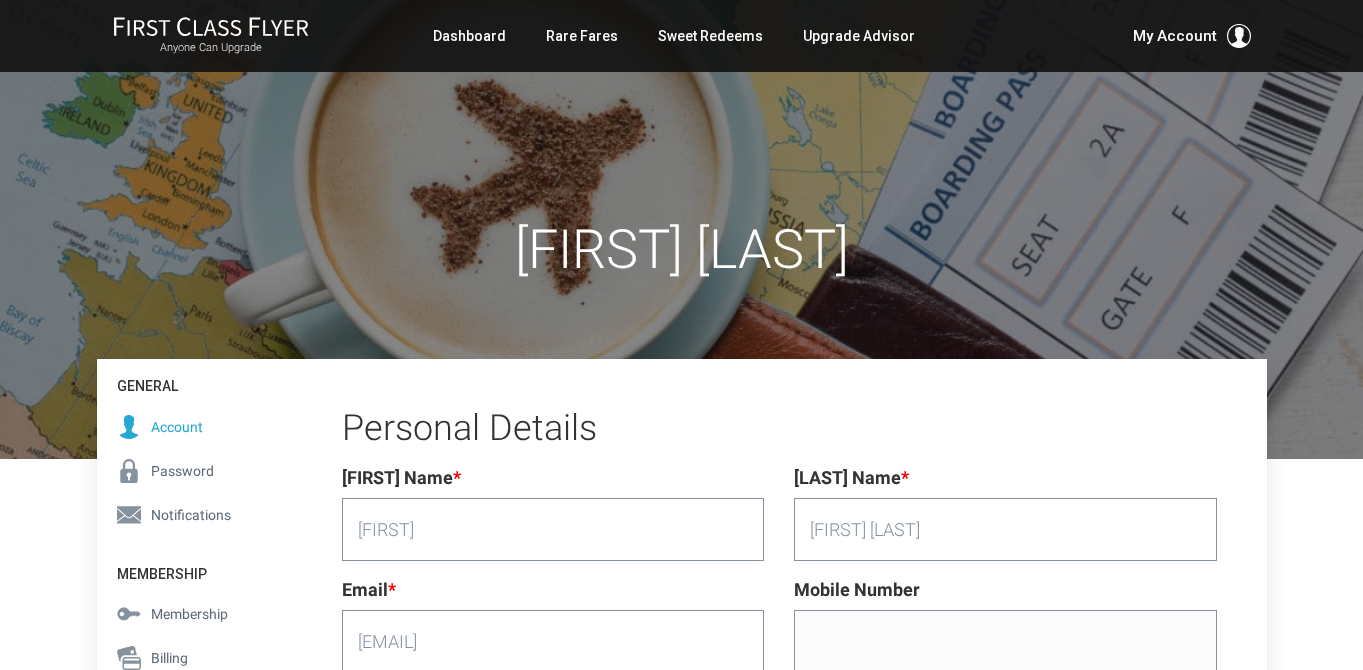 scroll, scrollTop: 0, scrollLeft: 0, axis: both 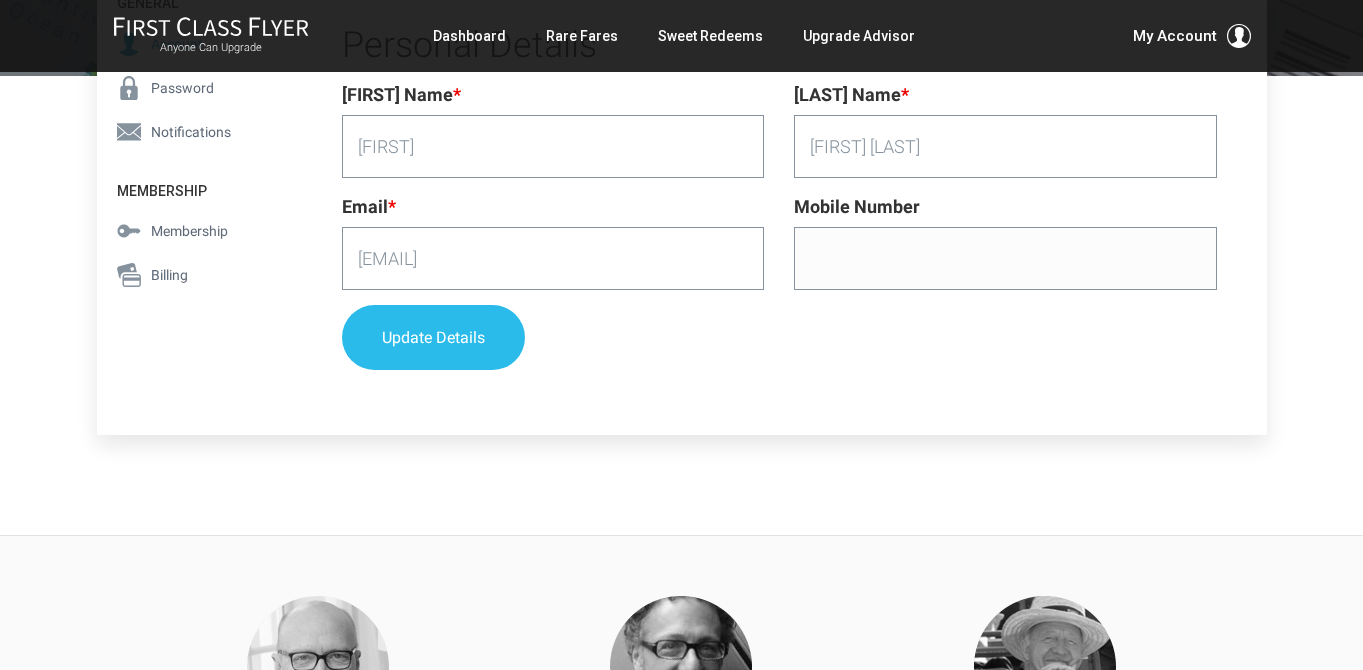 click on "Update Details" at bounding box center [433, 337] 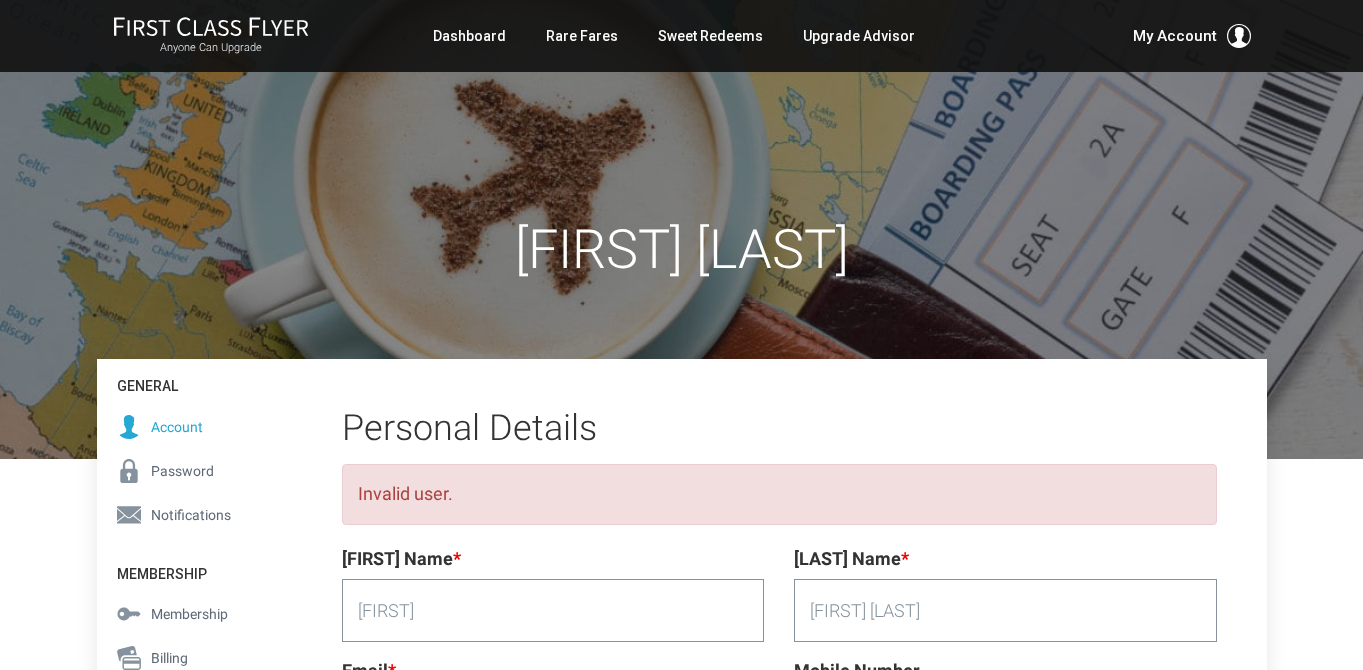 scroll, scrollTop: 0, scrollLeft: 0, axis: both 